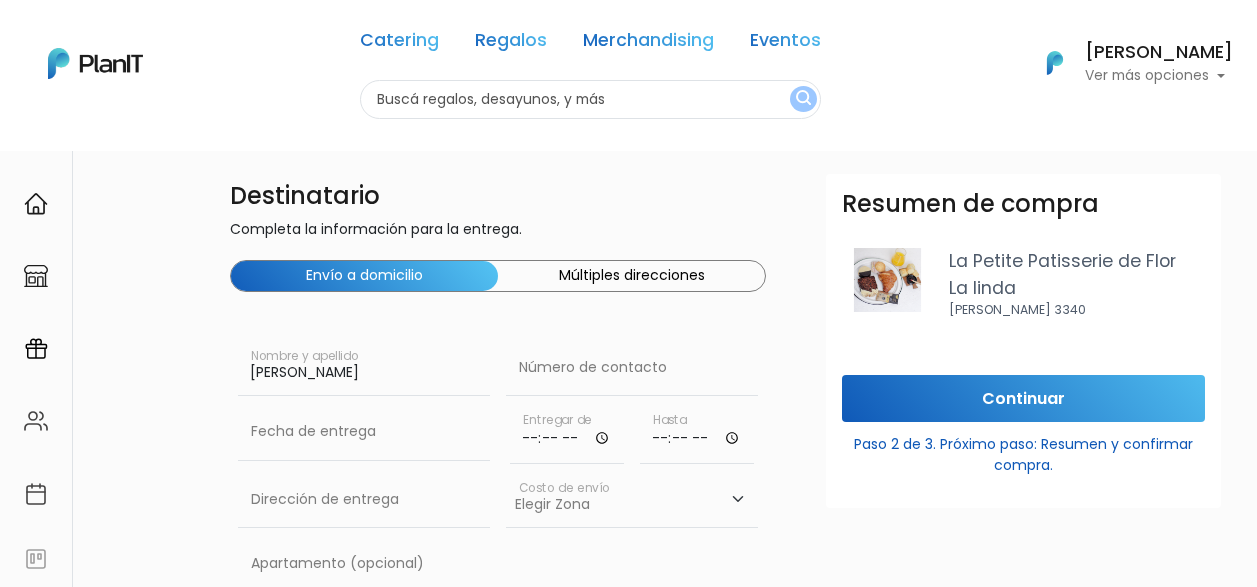 scroll, scrollTop: 0, scrollLeft: 0, axis: both 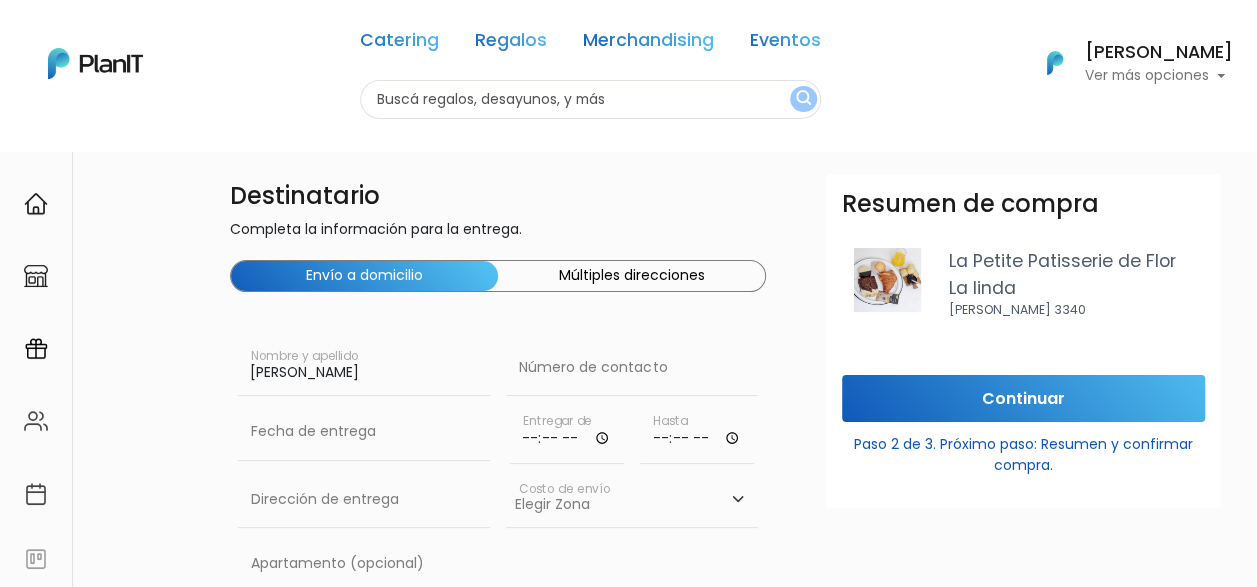 click on "[PERSON_NAME]" at bounding box center (1159, 53) 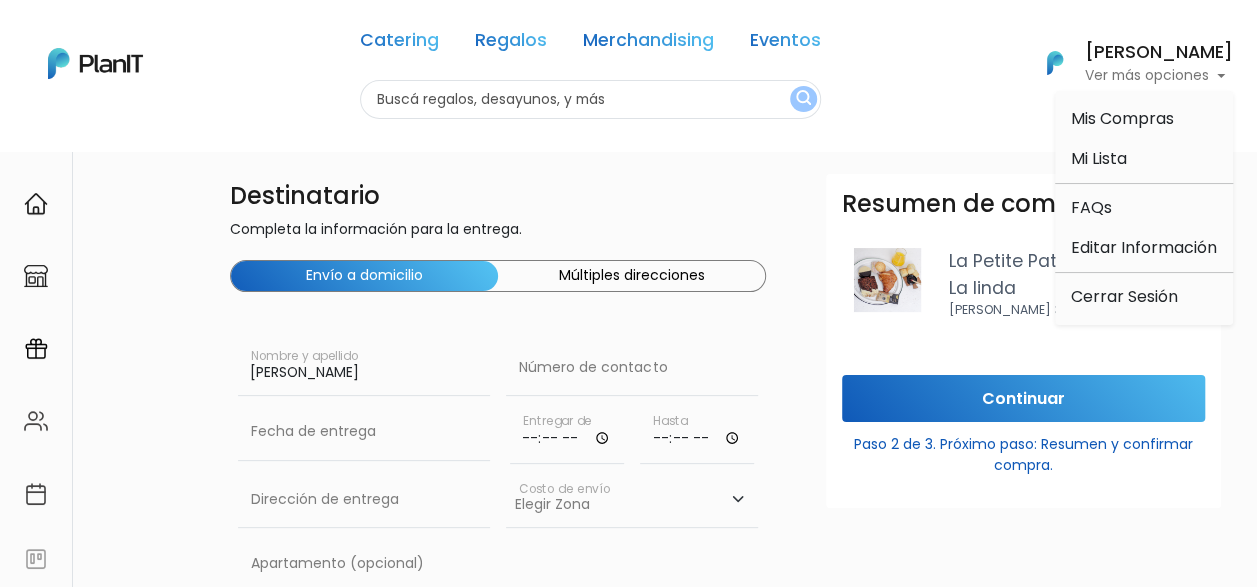 click on "Catering
Regalos
Merchandising
Eventos
Catering
Regalos
Merchandising
Eventos
Categoría
Presupuesto
Presupuesto Unitario
El precio promedio unitario es de $1000.
0 : 1000 0 1000 0,1000
Mis Compras
Mi Lista
FAQs
Editar Información
Cerrar Sesión
[PERSON_NAME]" at bounding box center [628, 63] 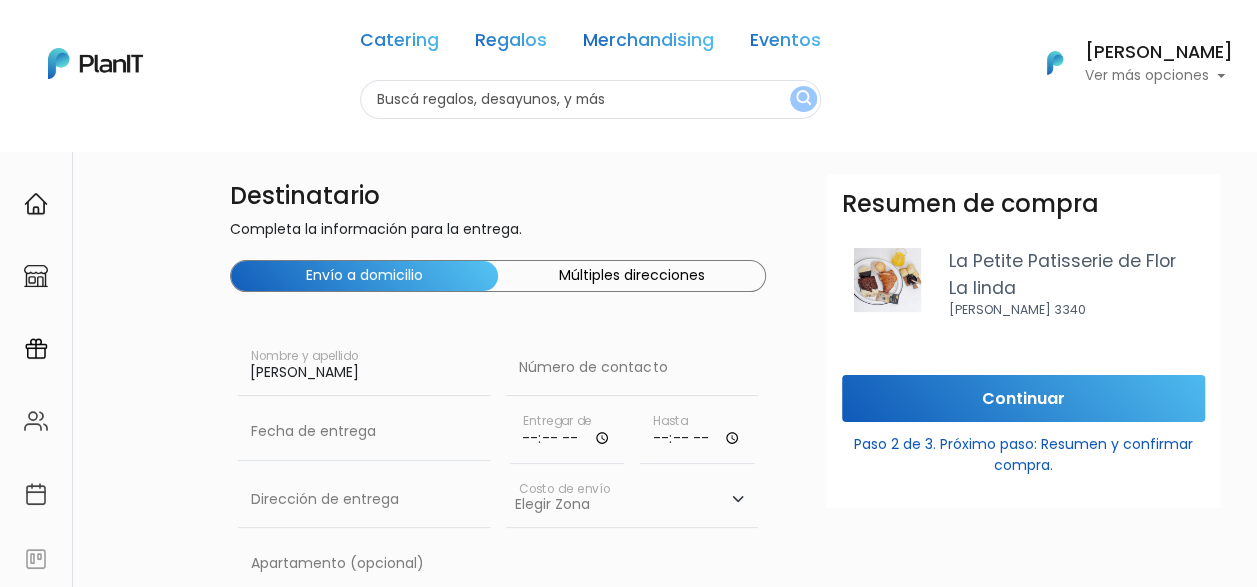 click on "[PERSON_NAME]" at bounding box center (364, 368) 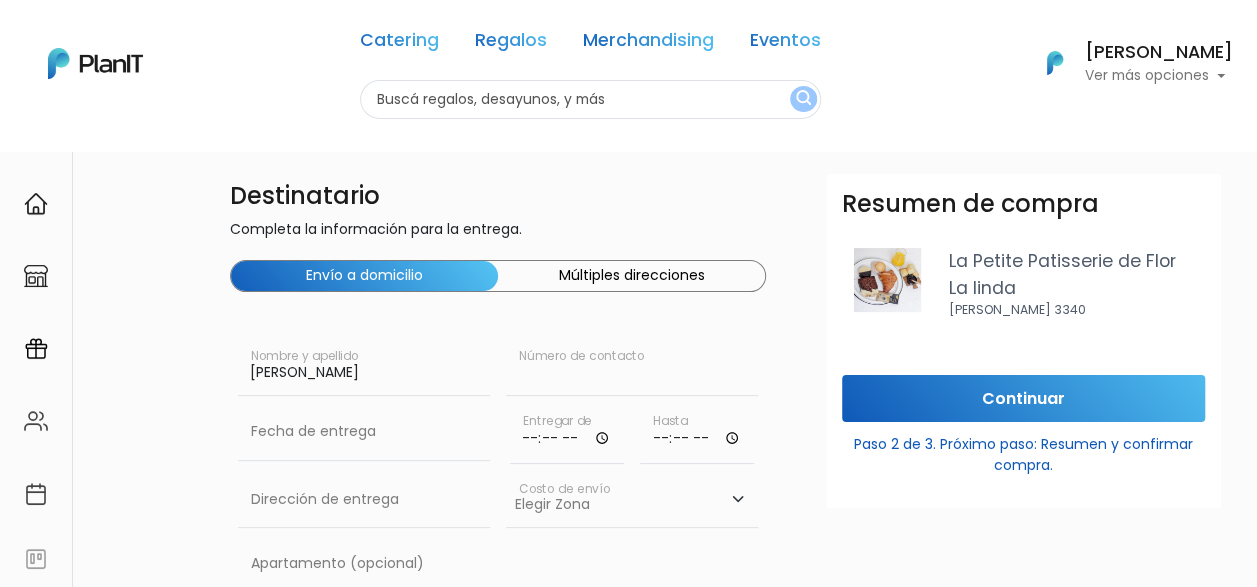 paste on "098 780 531" 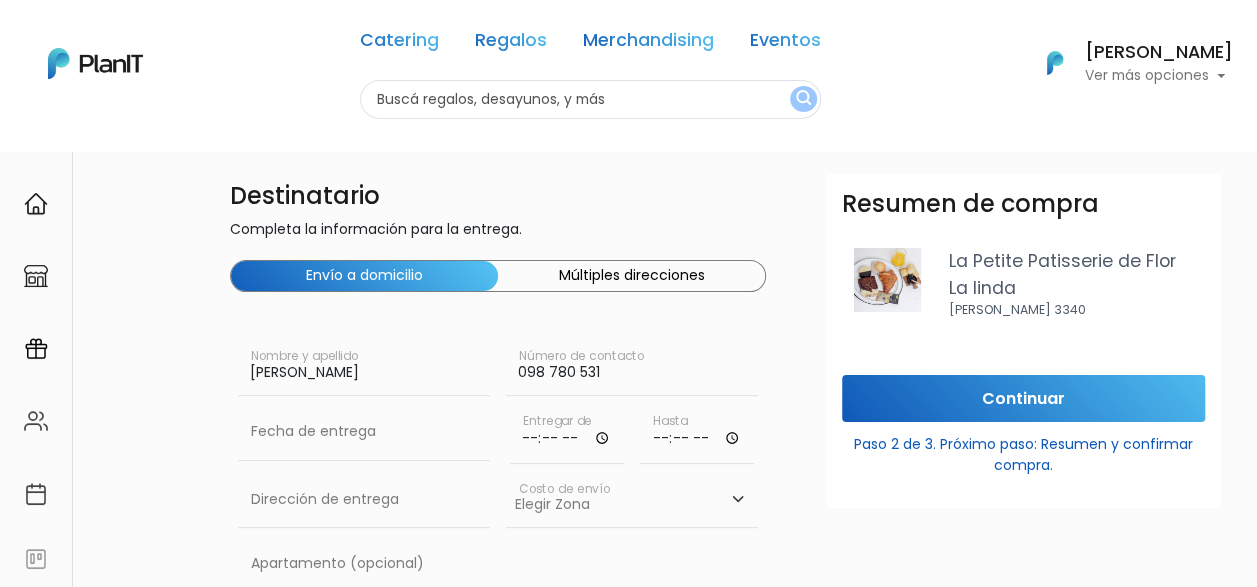 type on "098 780 531" 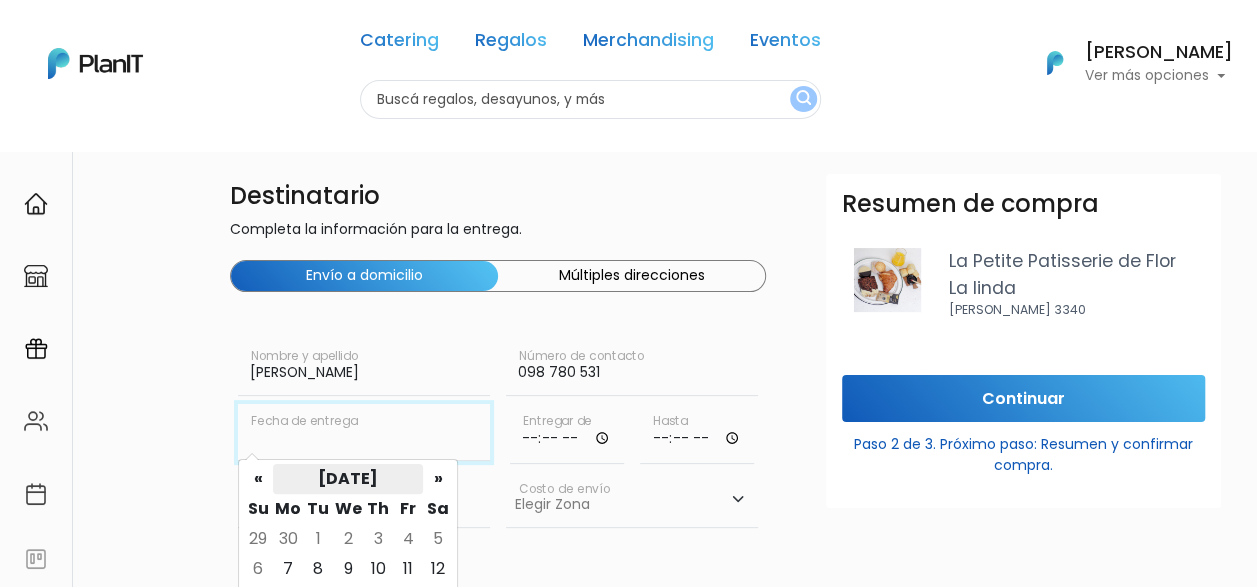 scroll, scrollTop: 100, scrollLeft: 0, axis: vertical 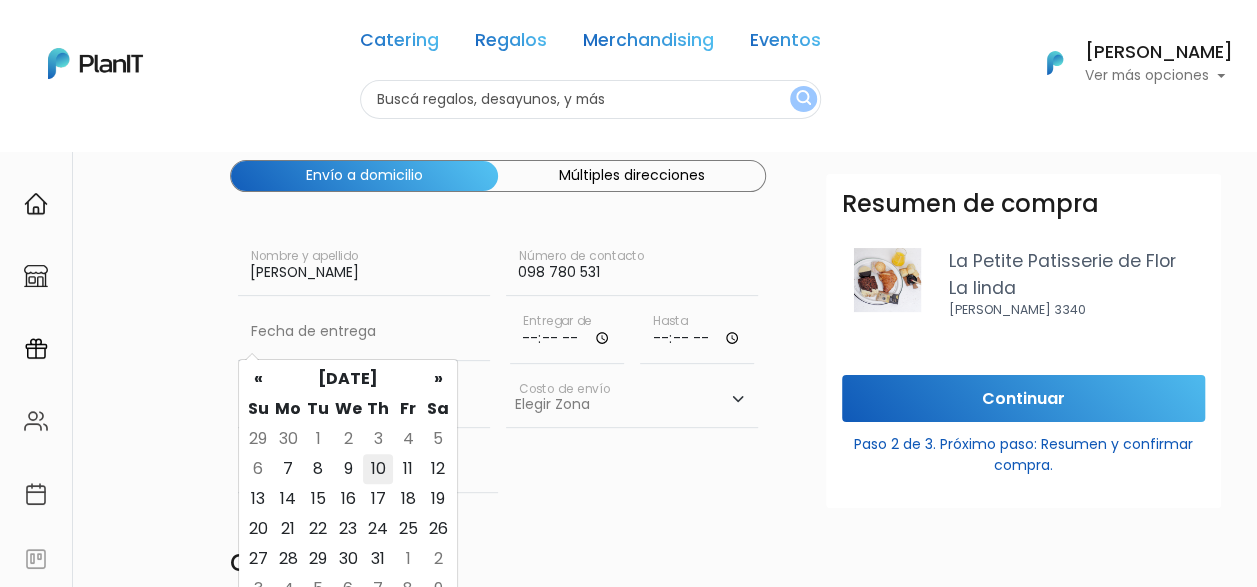 click on "10" at bounding box center (378, 469) 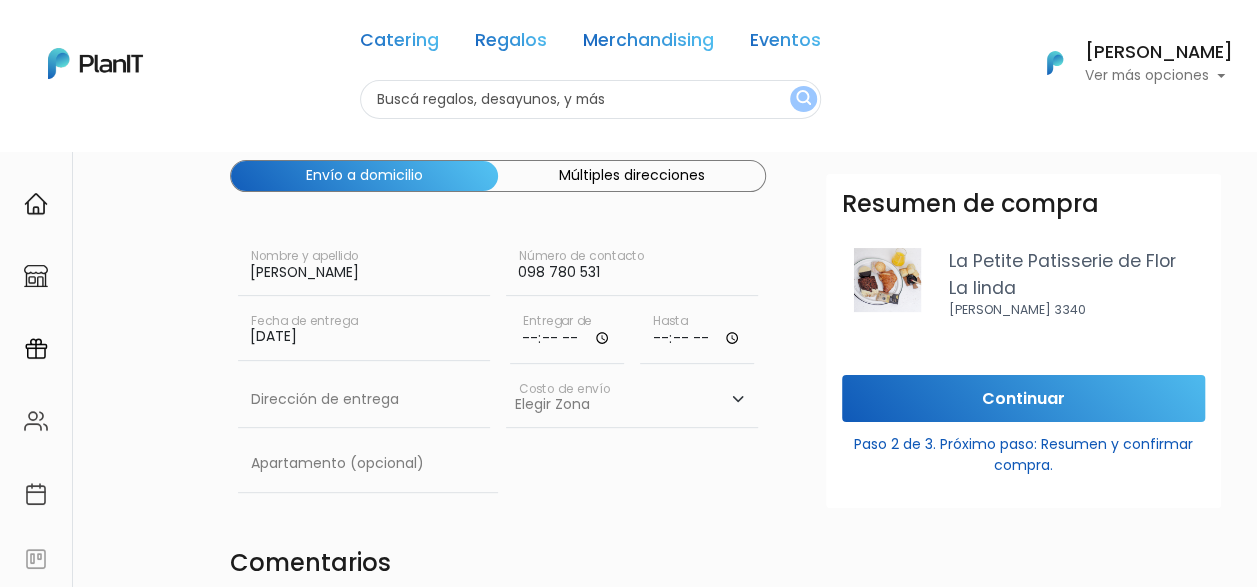 click at bounding box center [567, 334] 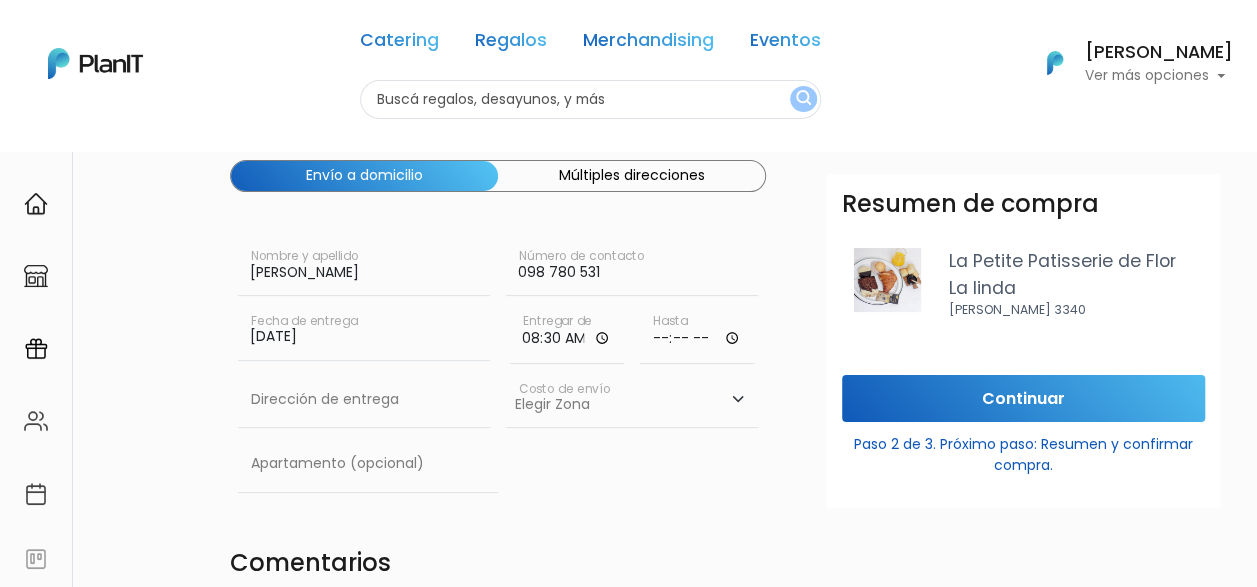 type on "08:30" 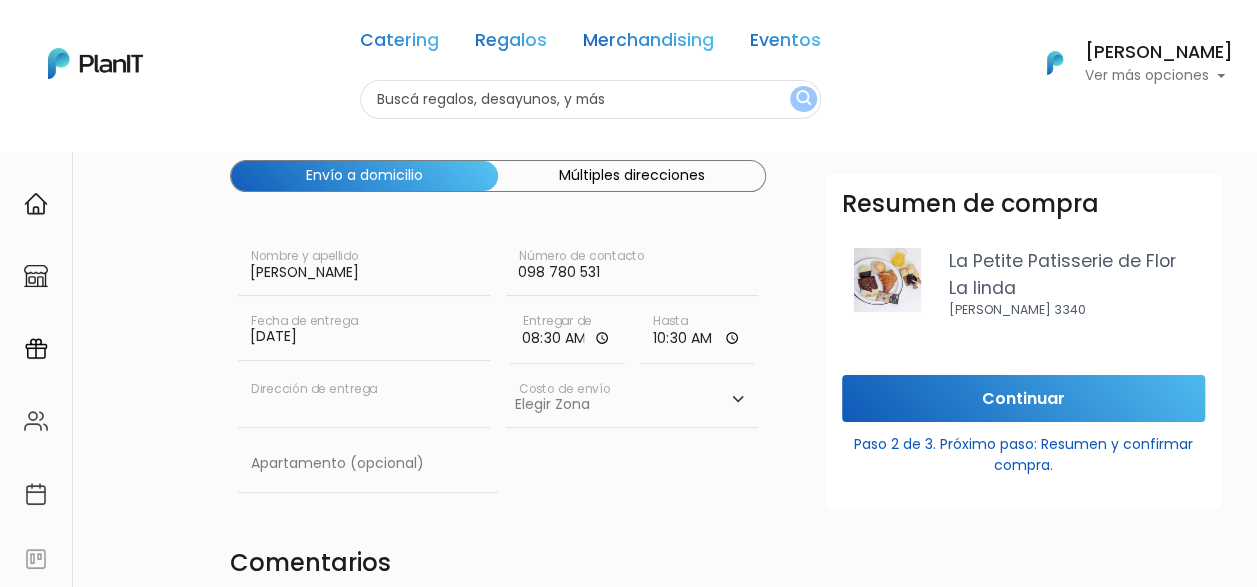 type on "10:30" 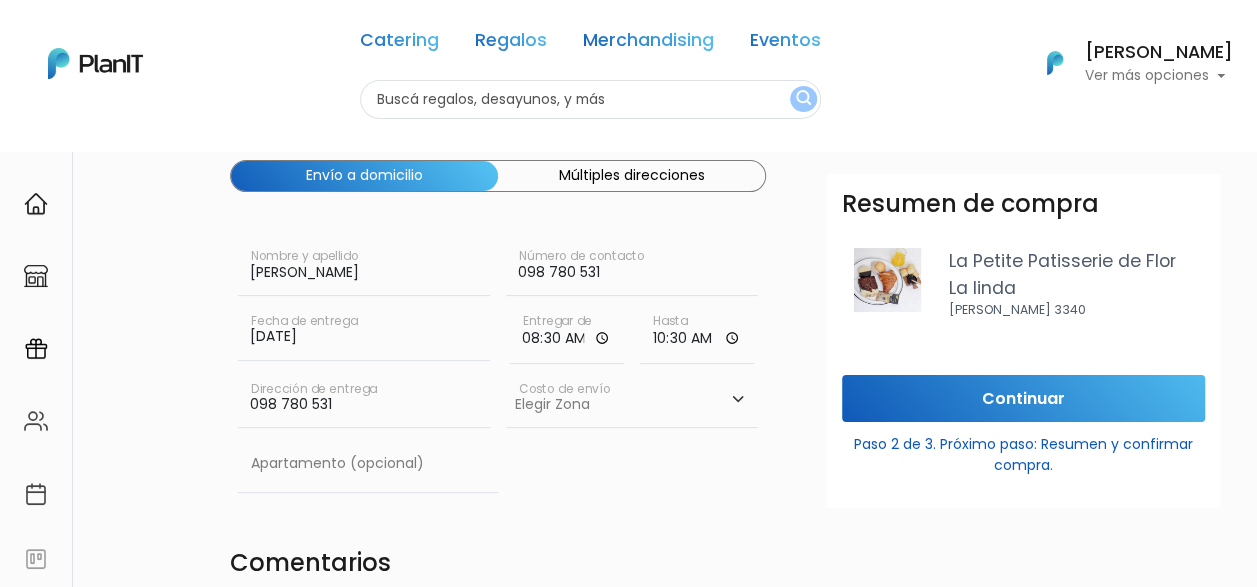 drag, startPoint x: 387, startPoint y: 408, endPoint x: 87, endPoint y: 367, distance: 302.7887 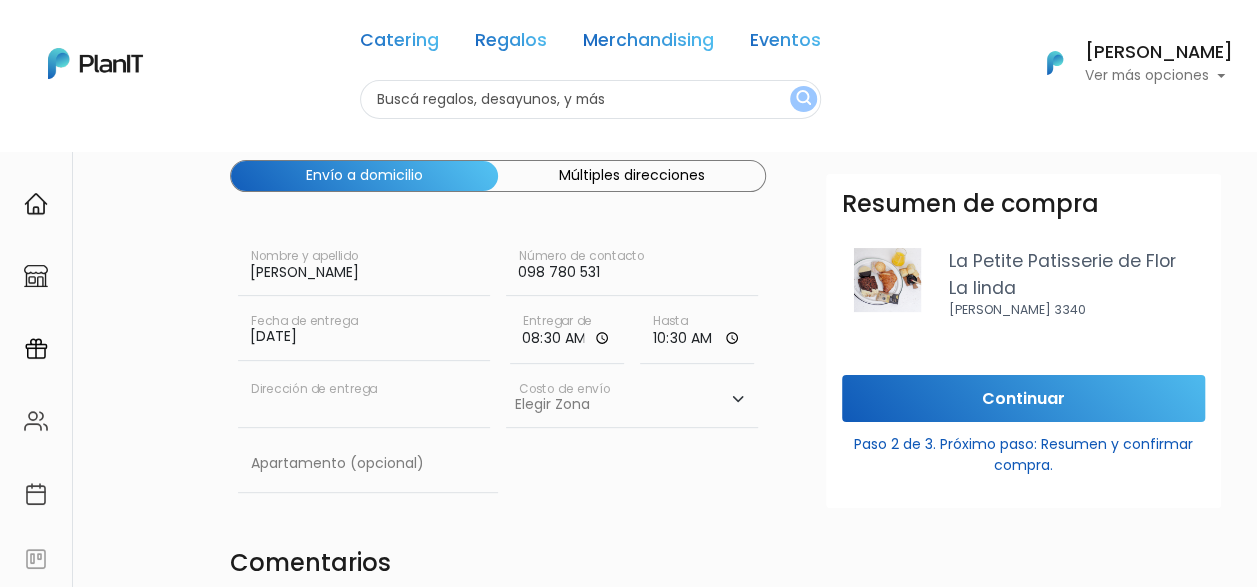 paste on "[PERSON_NAME] 1255, Apto. 204" 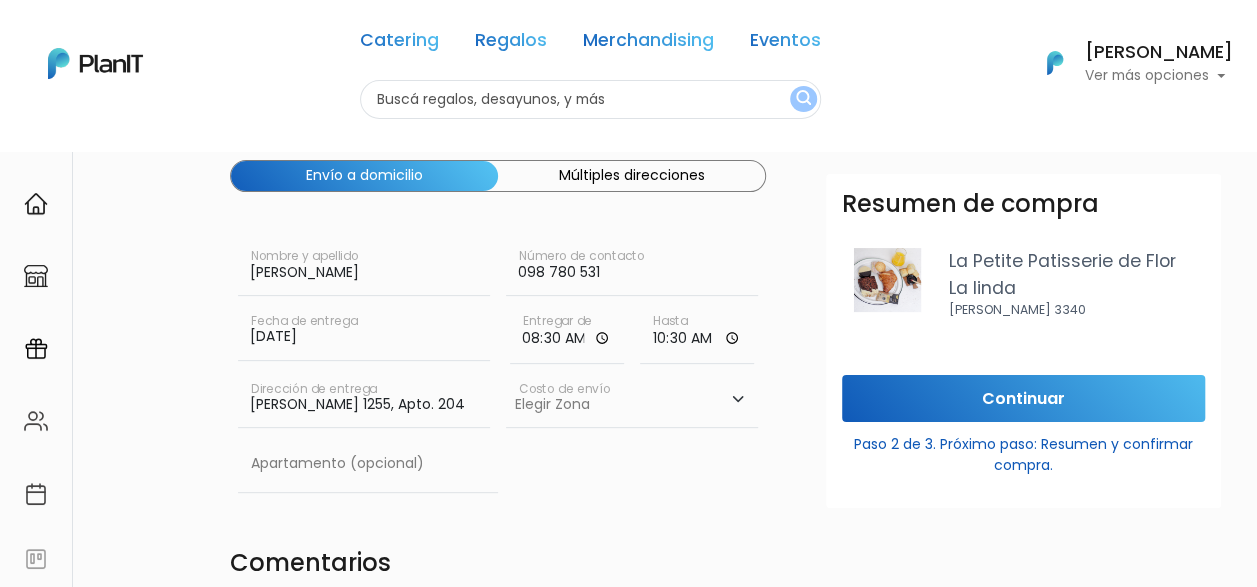 type on "[PERSON_NAME] 1255, Apto. 204" 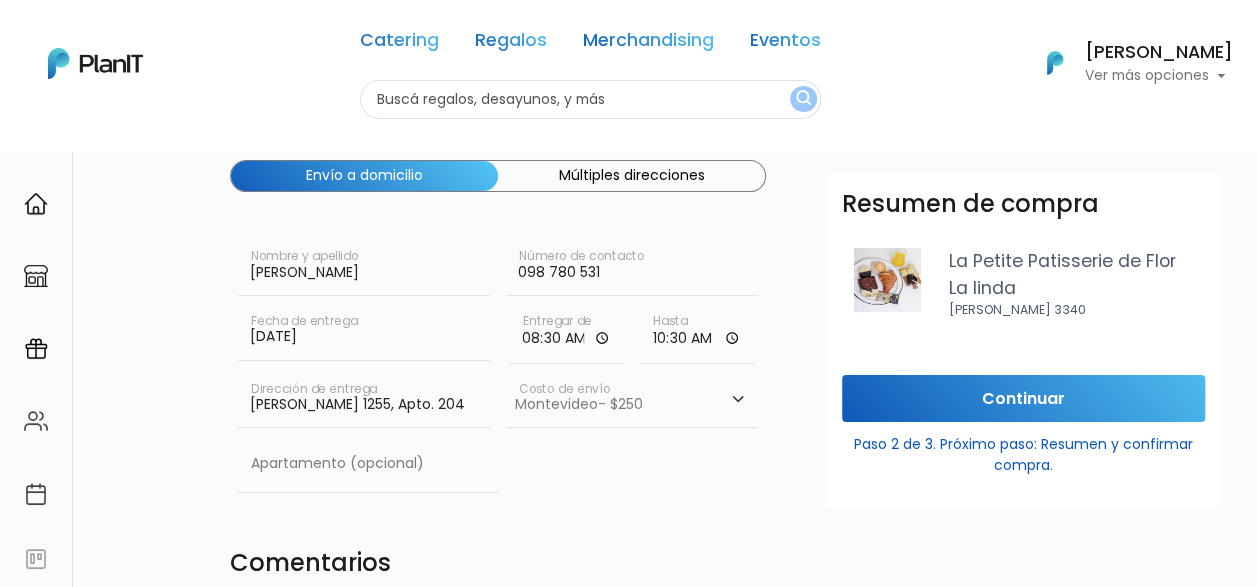 click on "Elegir [GEOGRAPHIC_DATA]- $600
[GEOGRAPHIC_DATA]- $250" at bounding box center (632, 400) 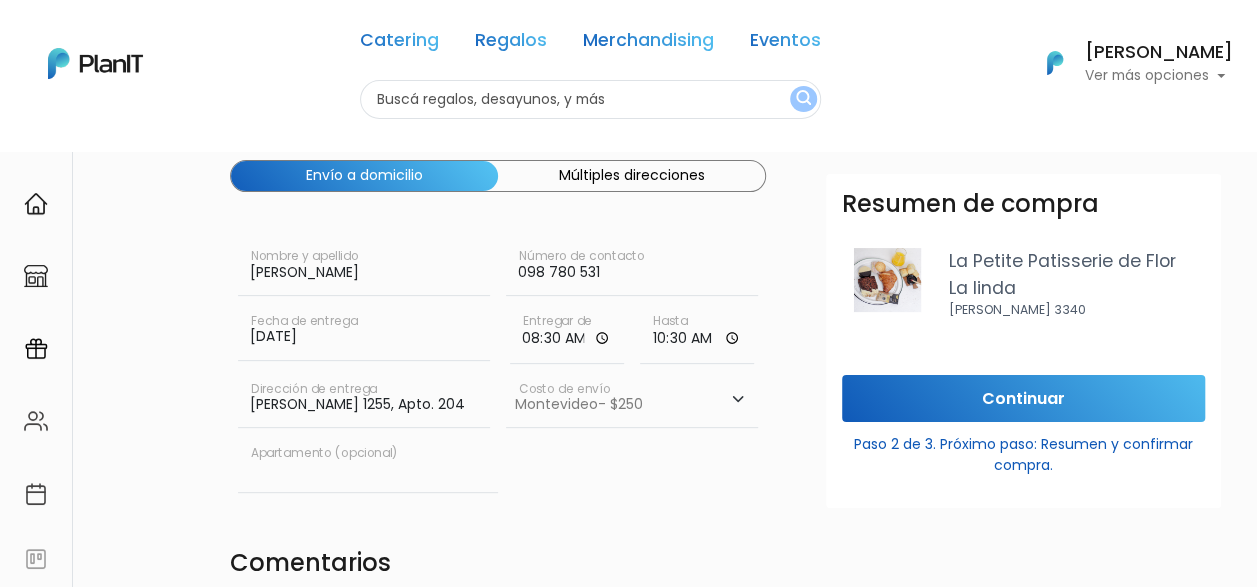 click at bounding box center (368, 464) 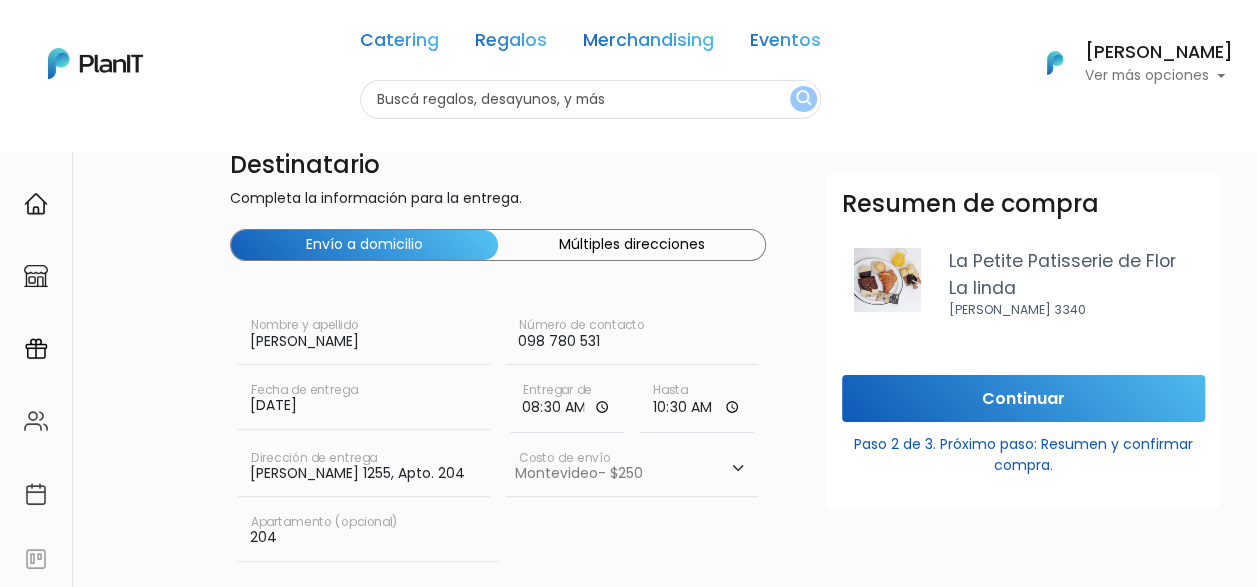 scroll, scrollTop: 0, scrollLeft: 0, axis: both 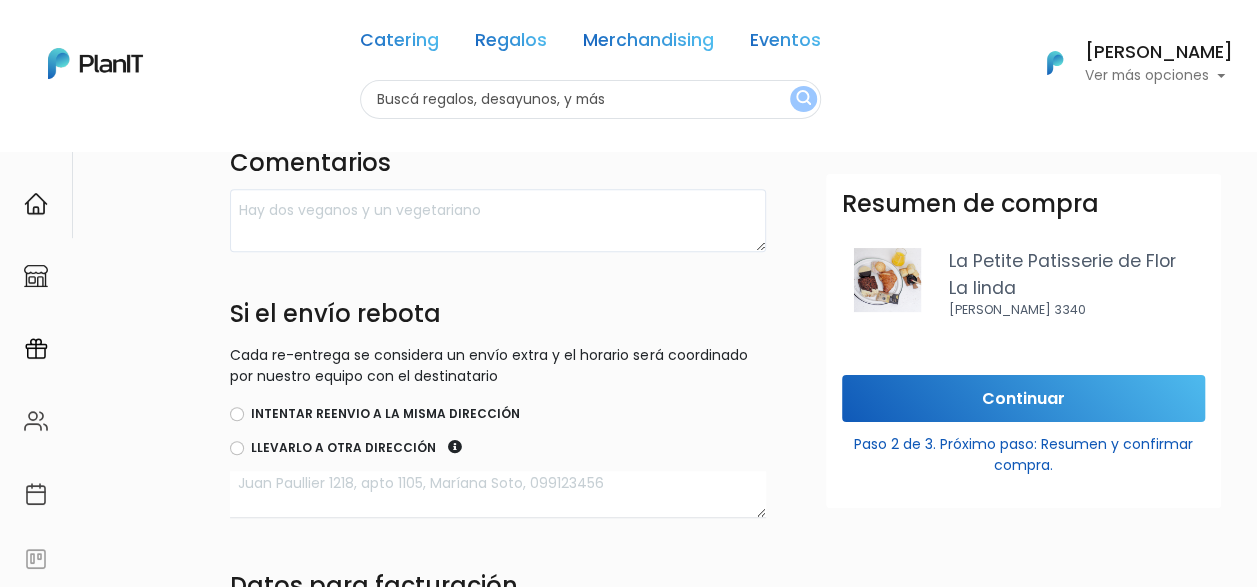 type on "204" 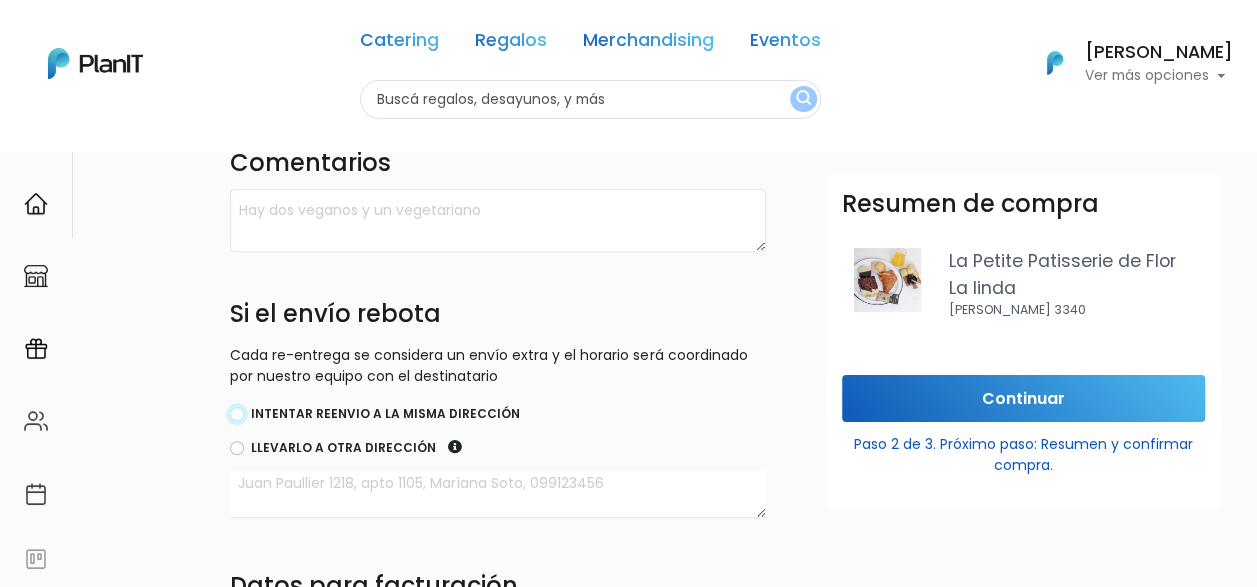 click on "Intentar reenvio a la misma dirección" at bounding box center [237, 414] 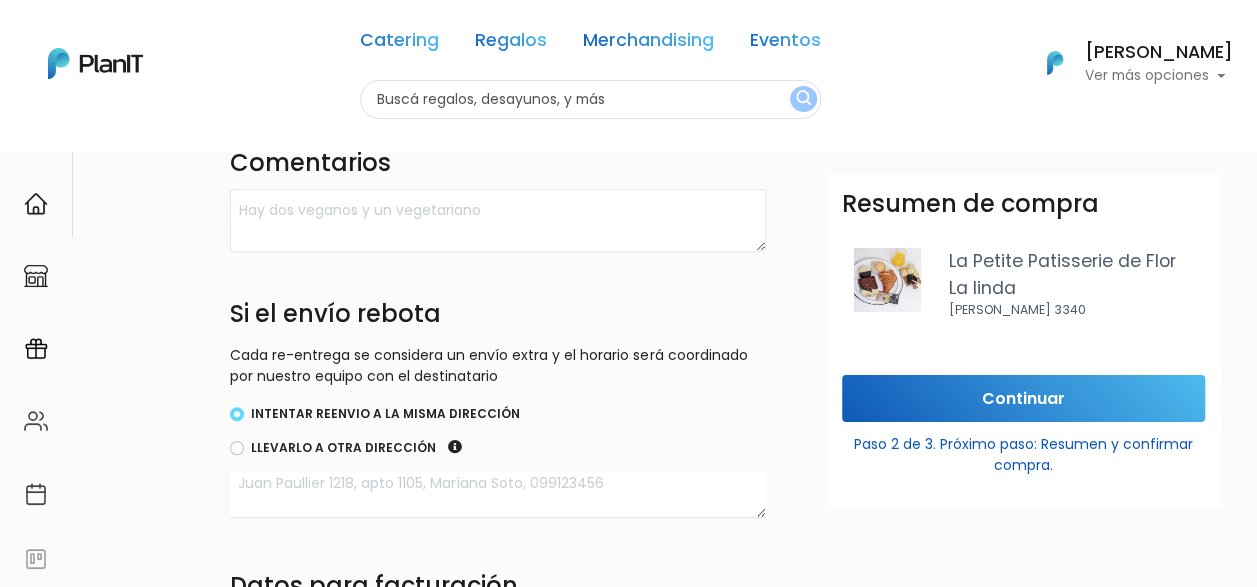click at bounding box center [498, 494] 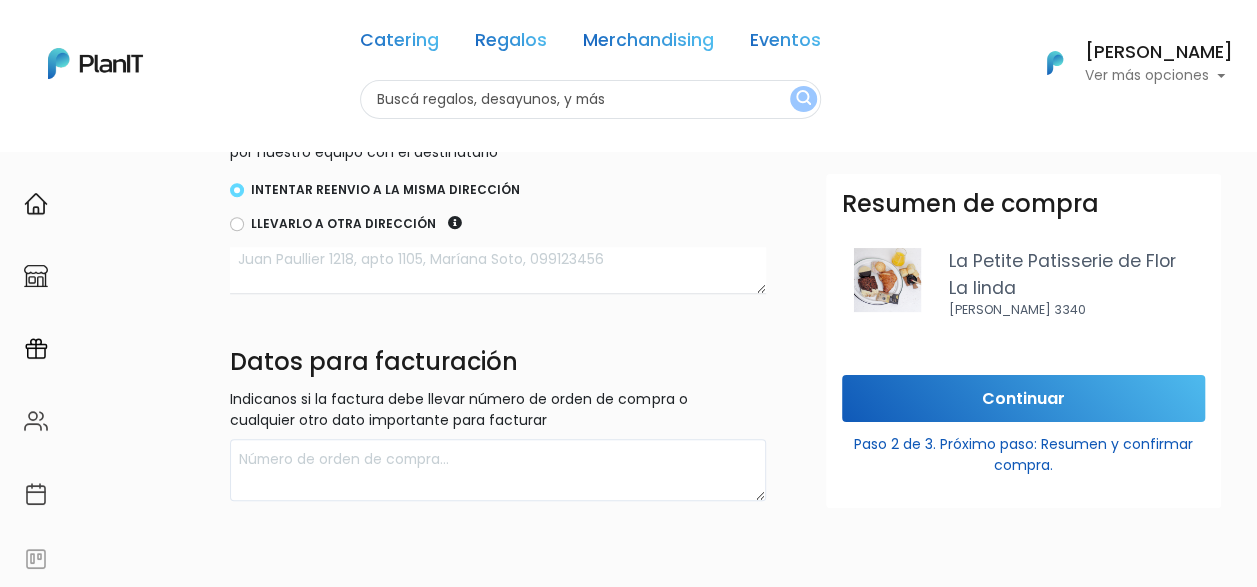 scroll, scrollTop: 818, scrollLeft: 0, axis: vertical 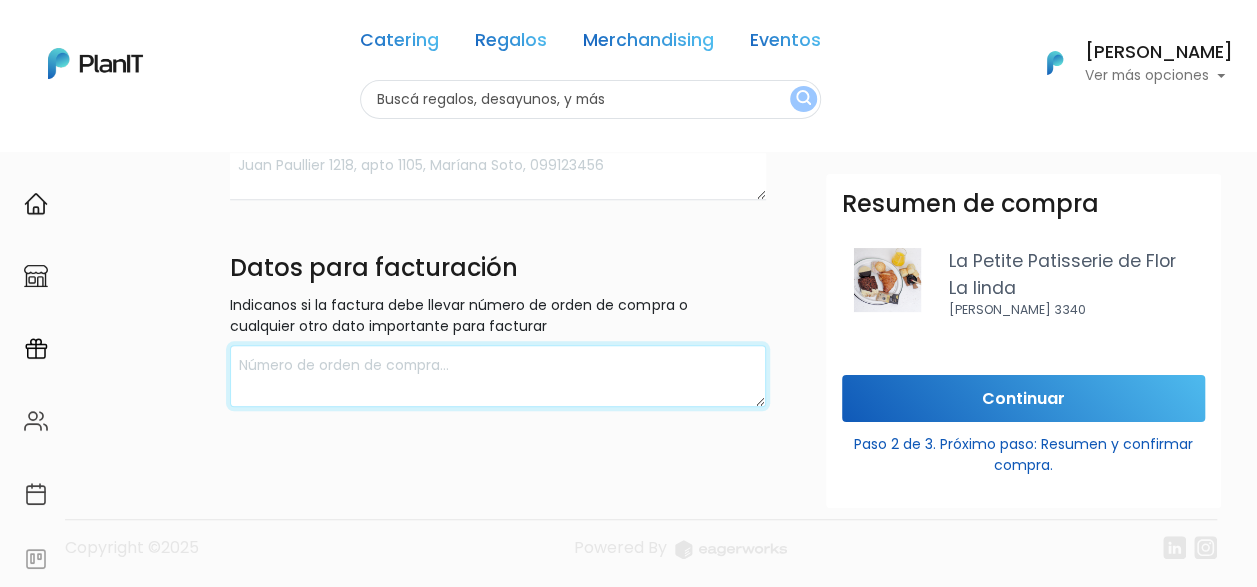 click at bounding box center [498, 376] 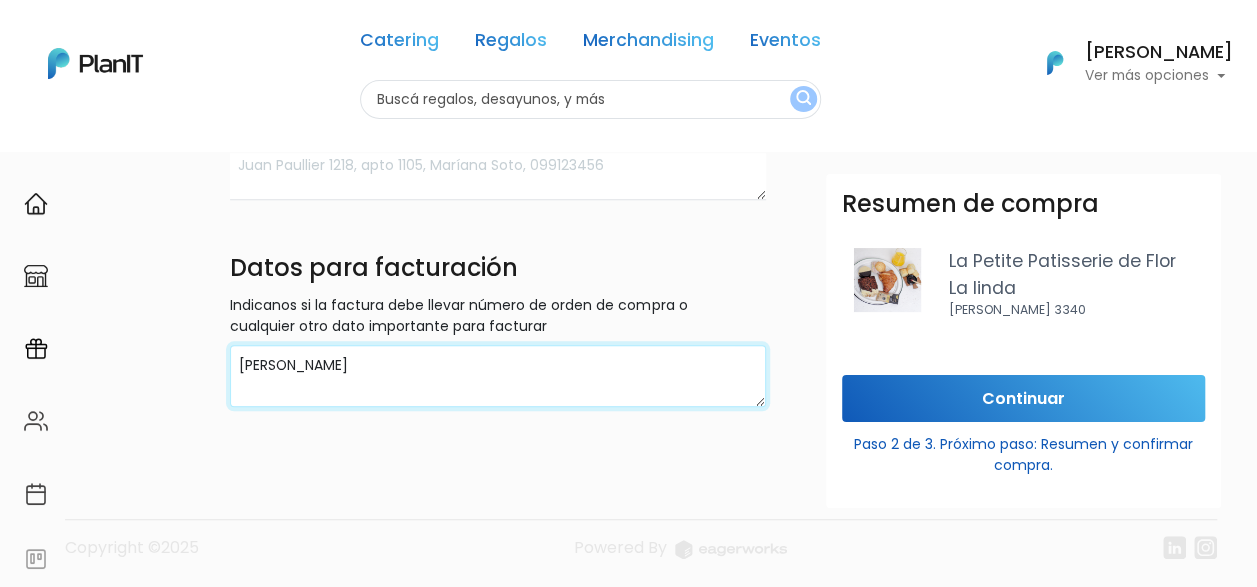 type on "[PERSON_NAME]" 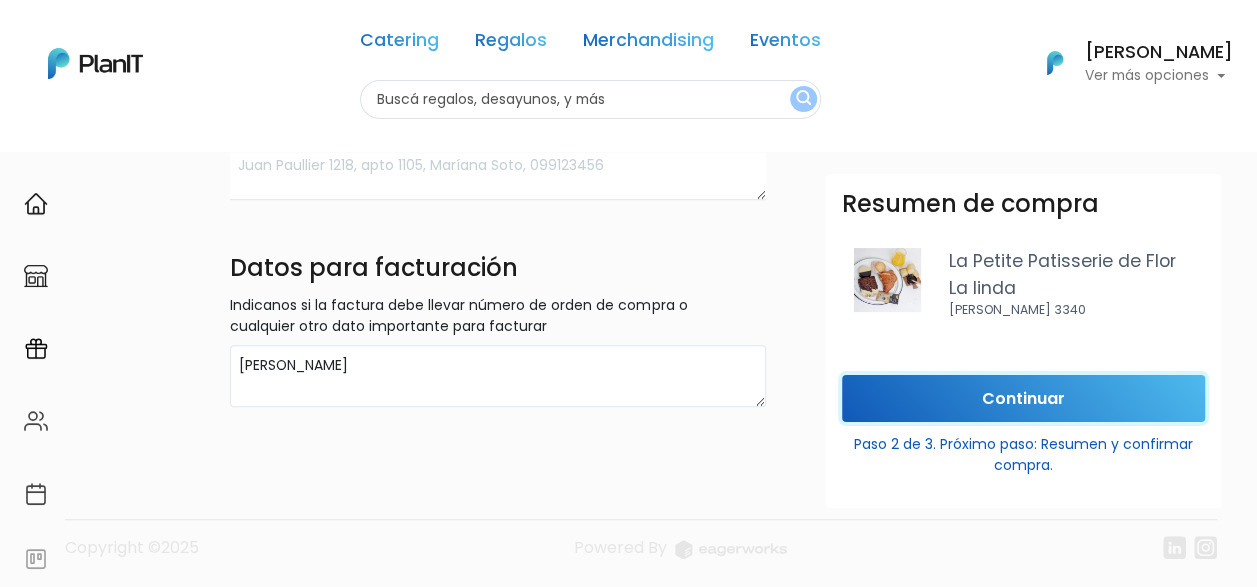 click on "Continuar" at bounding box center (1023, 398) 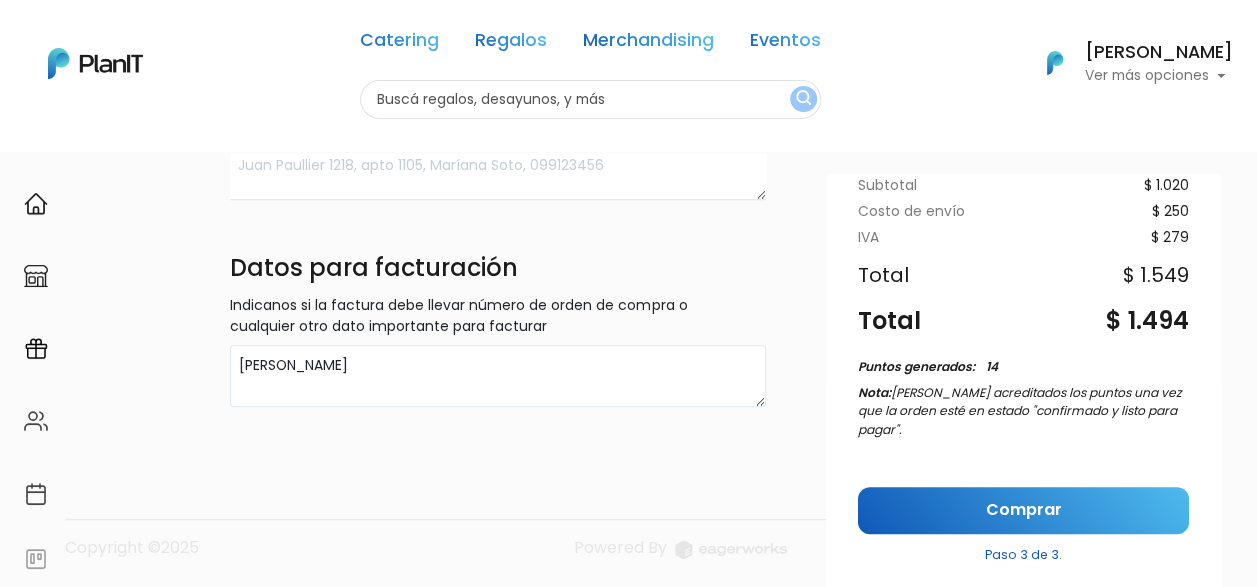 scroll, scrollTop: 300, scrollLeft: 0, axis: vertical 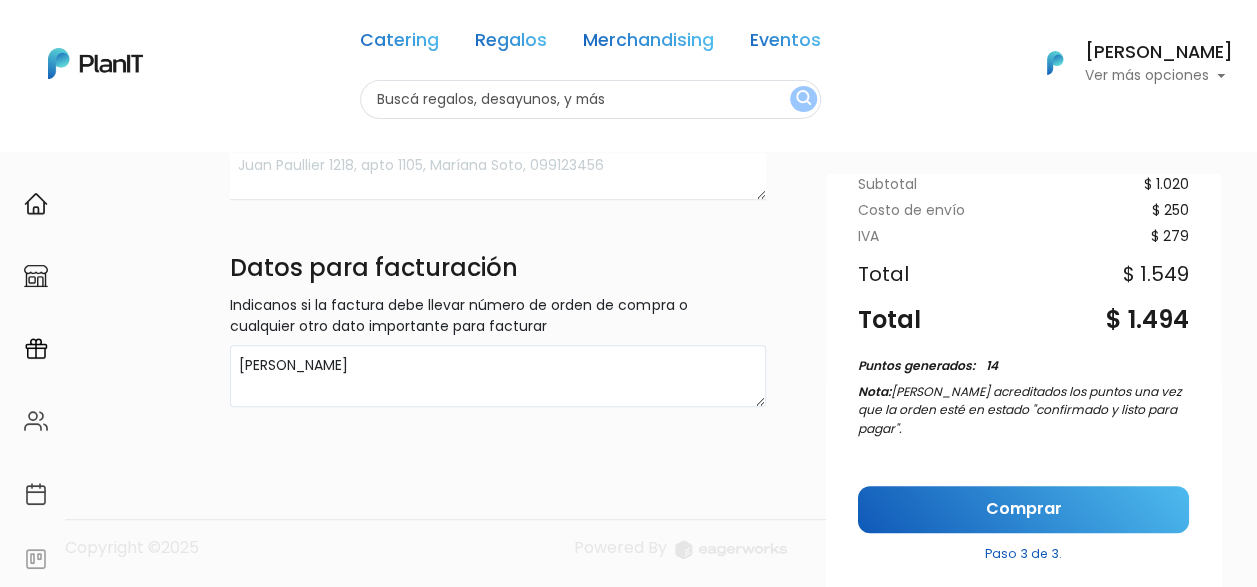 click on "¿Necesitás ayuda?" at bounding box center [1027, 1449] 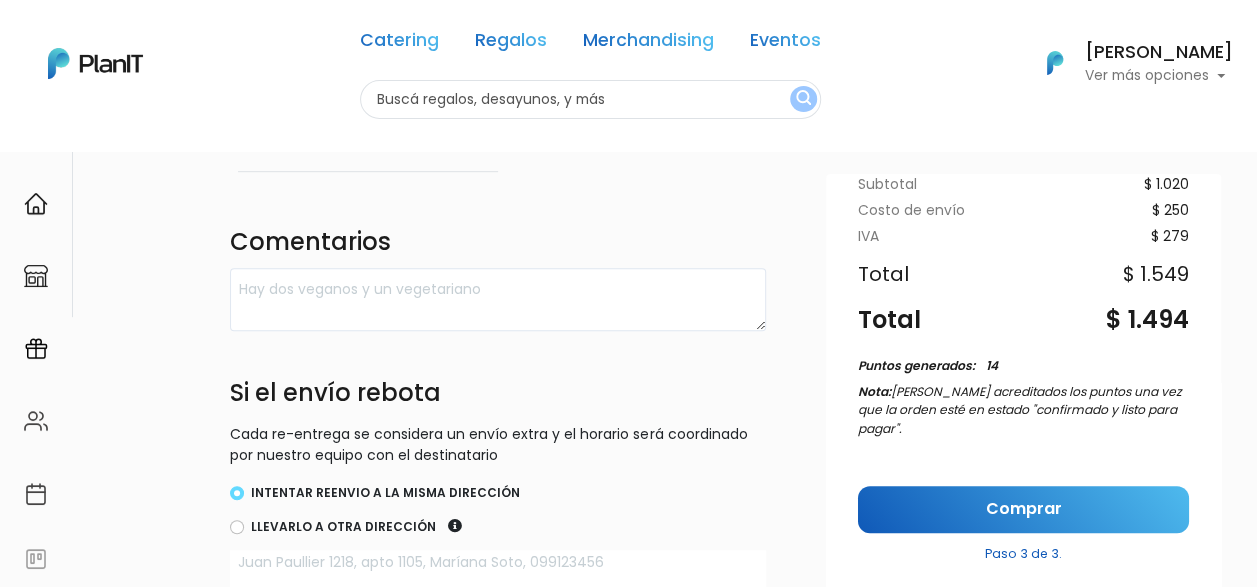scroll, scrollTop: 818, scrollLeft: 0, axis: vertical 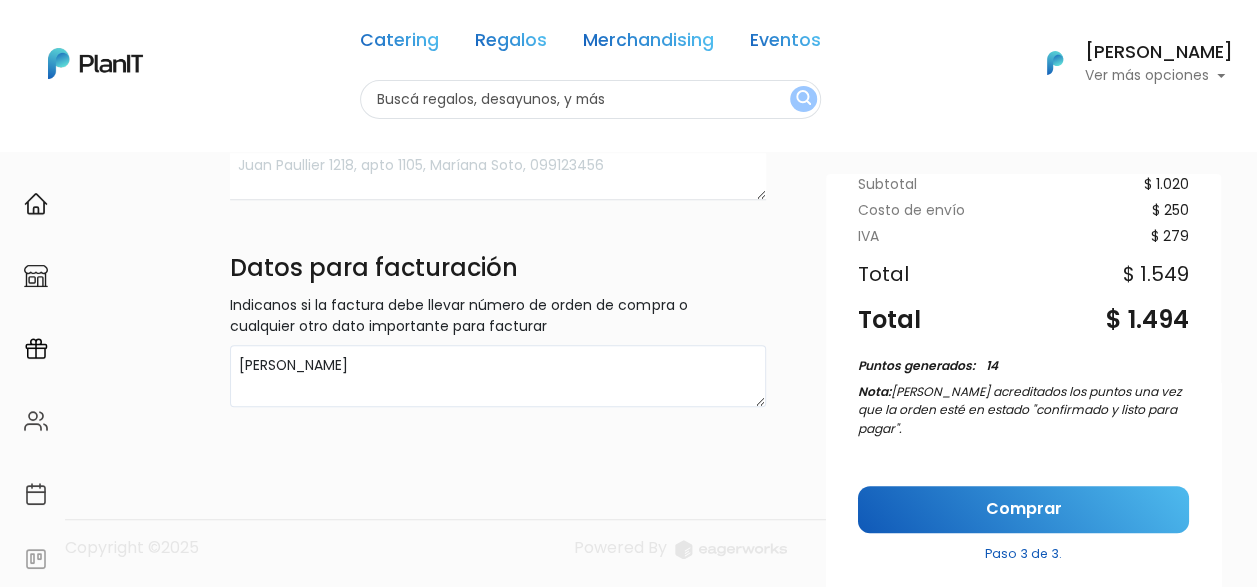 click on "Copyright ©2025
Powered By" at bounding box center (629, 507) 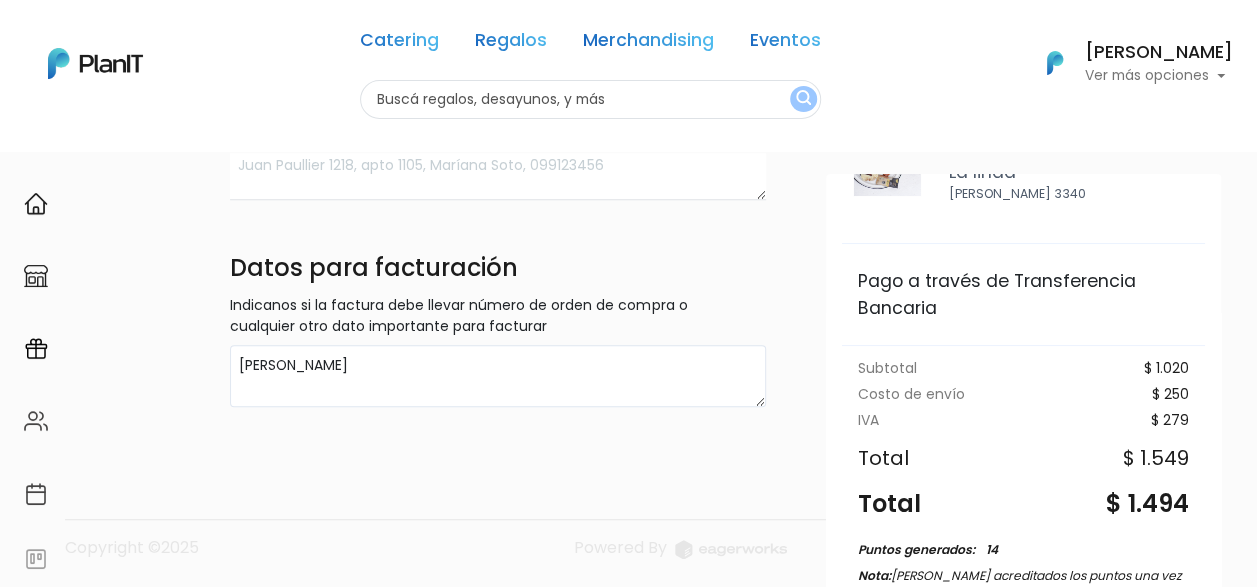 scroll, scrollTop: 312, scrollLeft: 0, axis: vertical 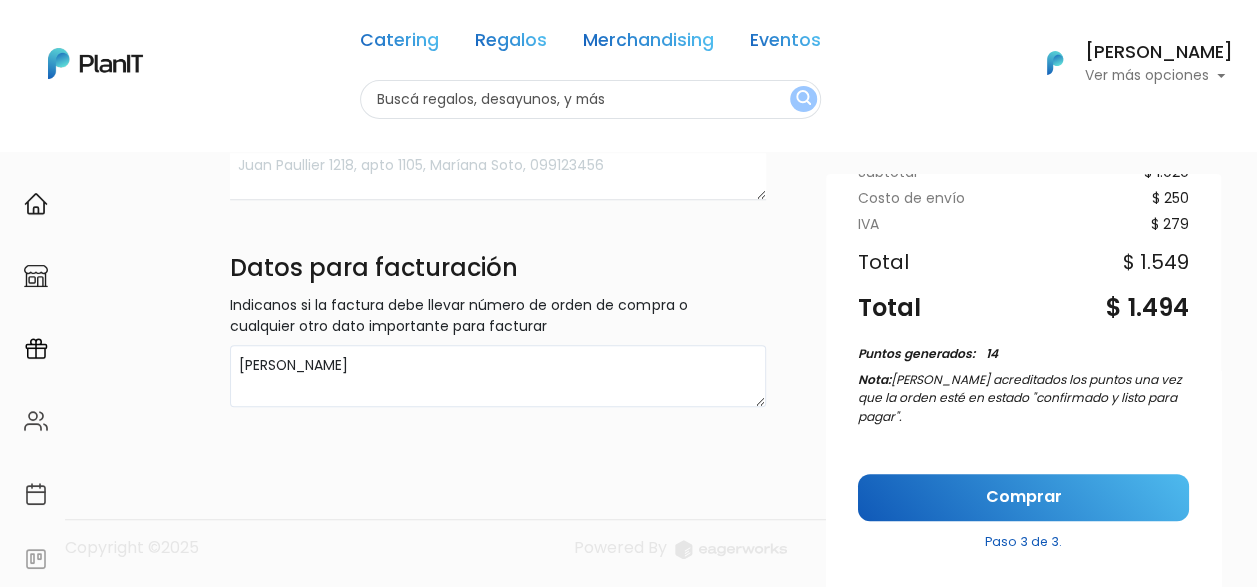 click on "¿Necesitás ayuda?" at bounding box center (1027, 1449) 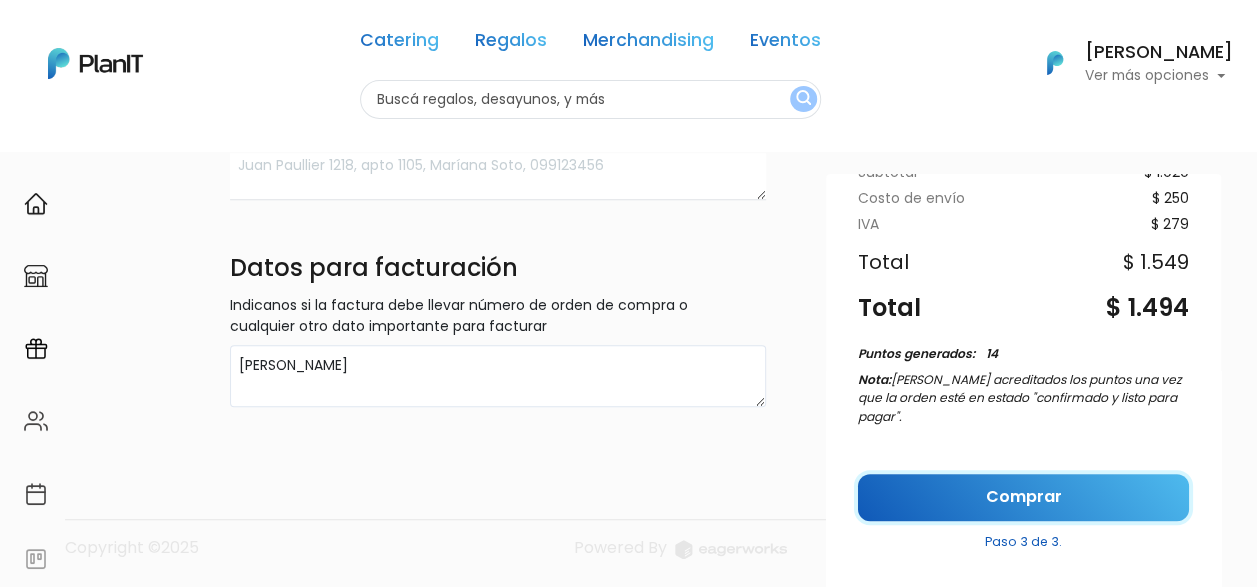 click on "Comprar" at bounding box center [1023, 497] 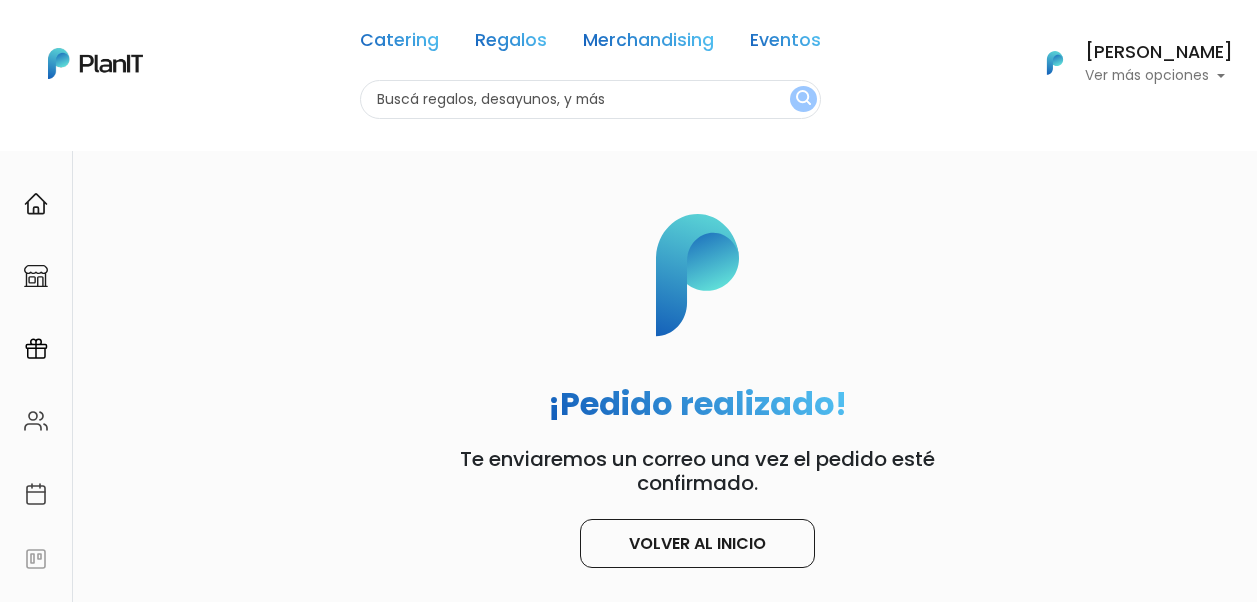 scroll, scrollTop: 0, scrollLeft: 0, axis: both 